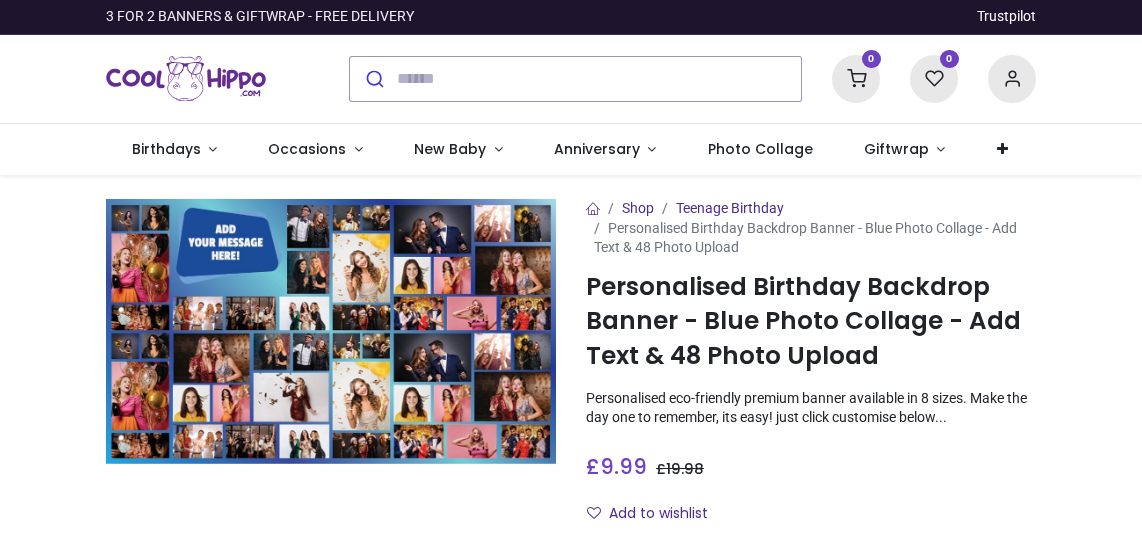 scroll, scrollTop: 0, scrollLeft: 0, axis: both 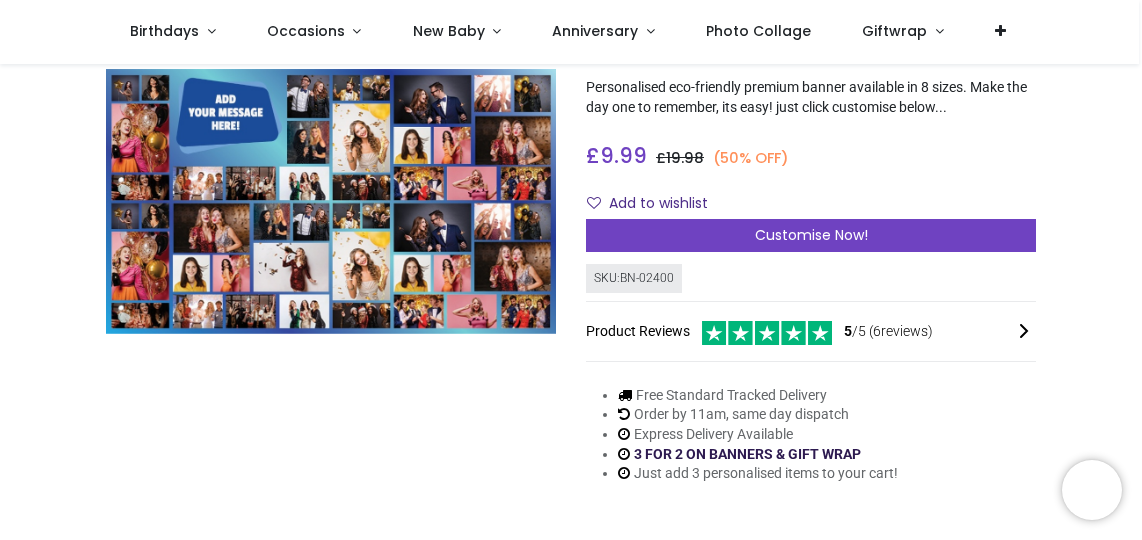 click on "3 FOR 2 ON BANNERS & GIFT WRAP" at bounding box center [747, 454] 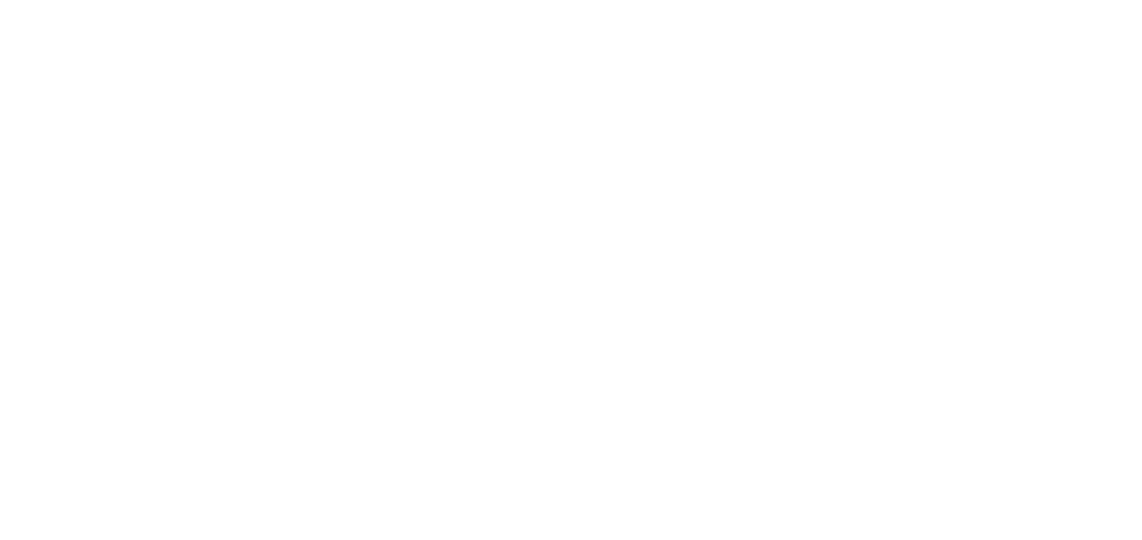 scroll, scrollTop: 0, scrollLeft: 0, axis: both 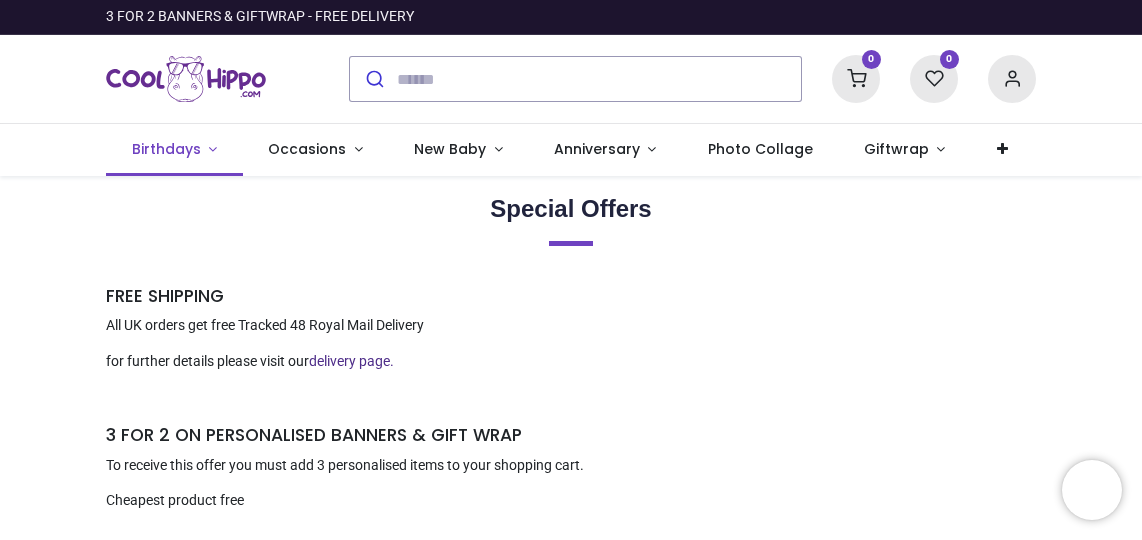 click on "Birthdays" at bounding box center (168, 149) 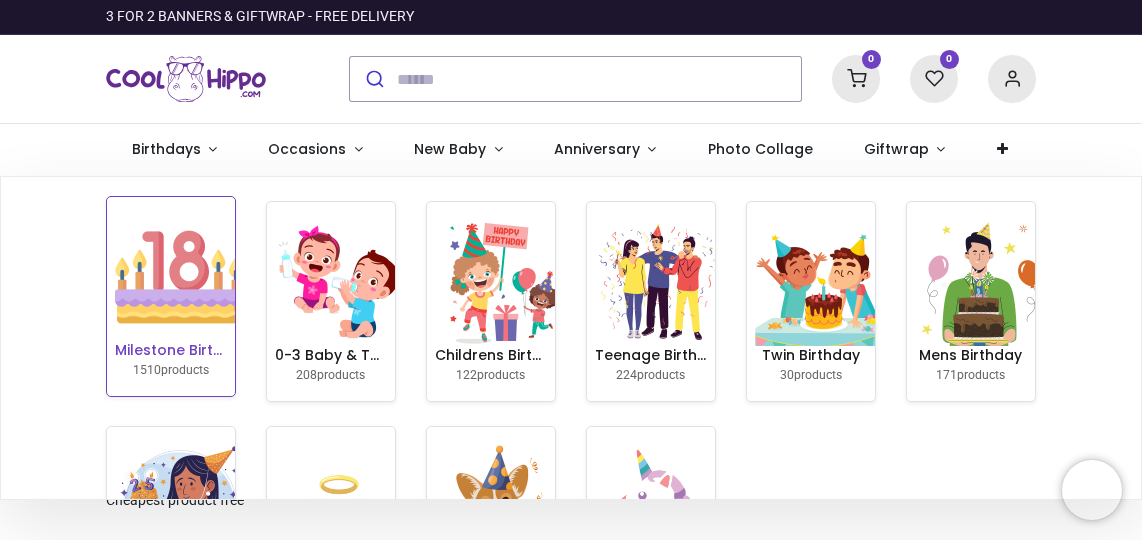 click at bounding box center (179, 277) 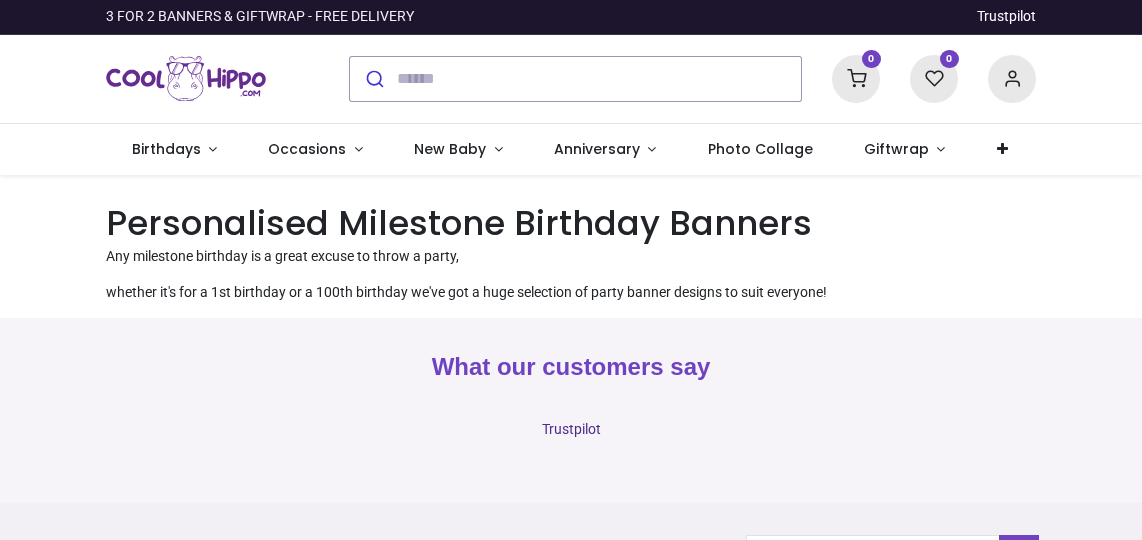 scroll, scrollTop: 0, scrollLeft: 0, axis: both 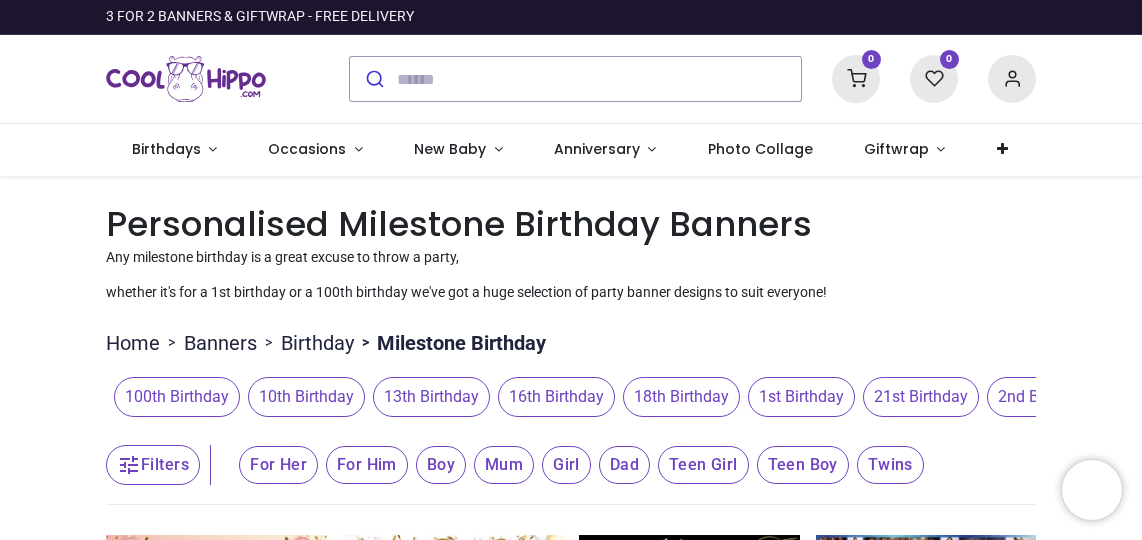 click 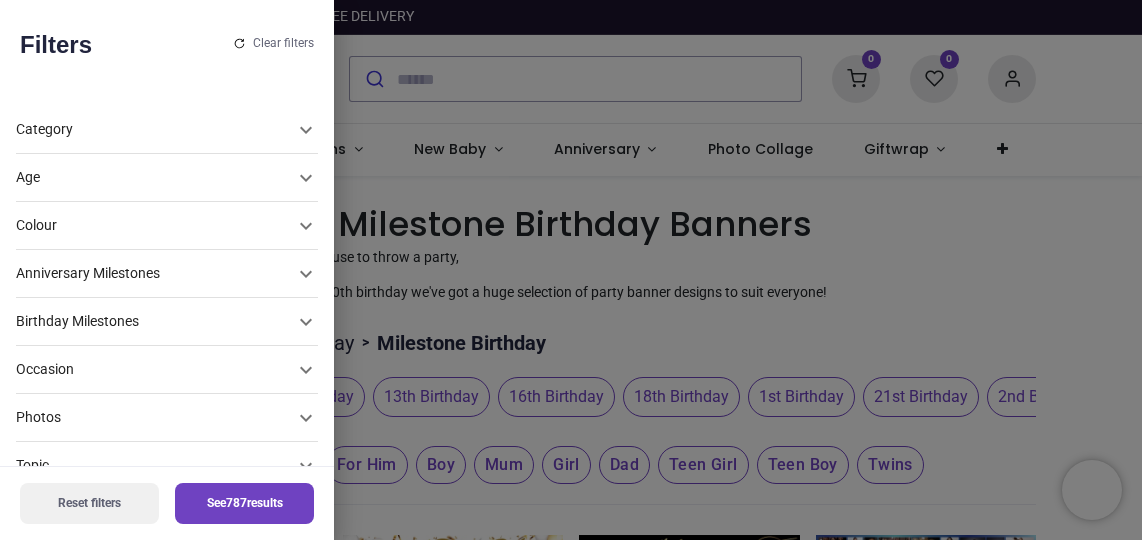 click 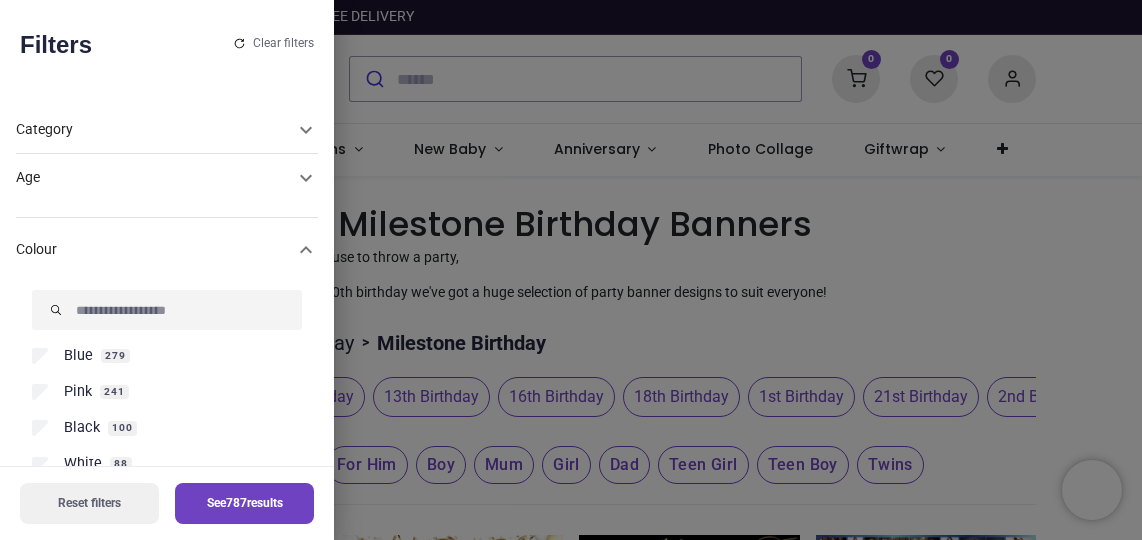 scroll, scrollTop: 0, scrollLeft: 0, axis: both 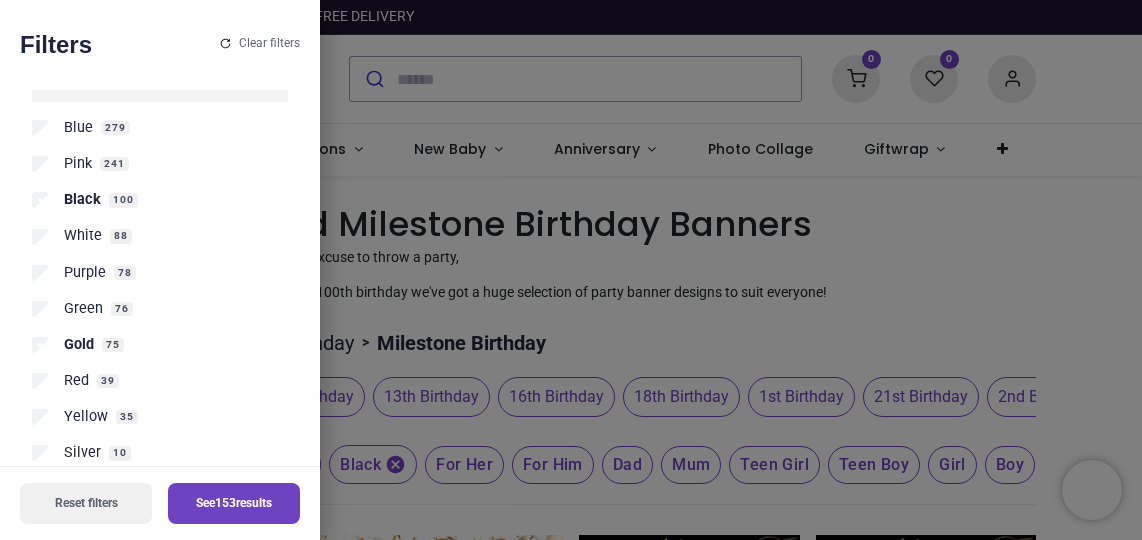 click on "See  153  results" at bounding box center (234, 503) 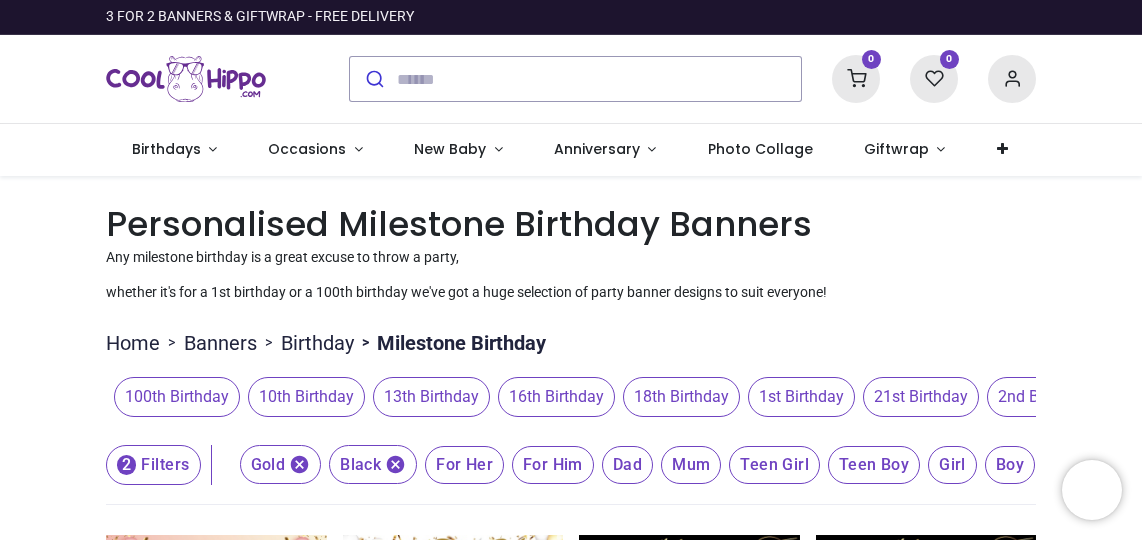 click on "100th Birthday 10th Birthday 13th Birthday 16th Birthday 18th Birthday 1st Birthday 21st Birthday 2nd Birthday 30th Birthday 3rd Birthday 40th Birthday 50th Birthday 60th Birthday 70th Birthday 80th Birthday 90th Birthday" at bounding box center [571, 397] 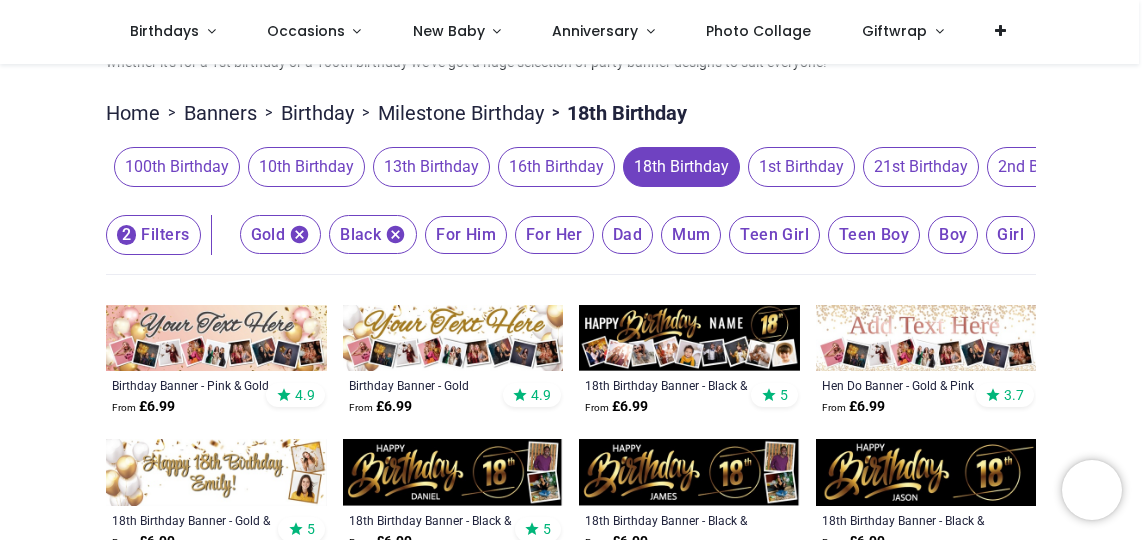 scroll, scrollTop: 0, scrollLeft: 0, axis: both 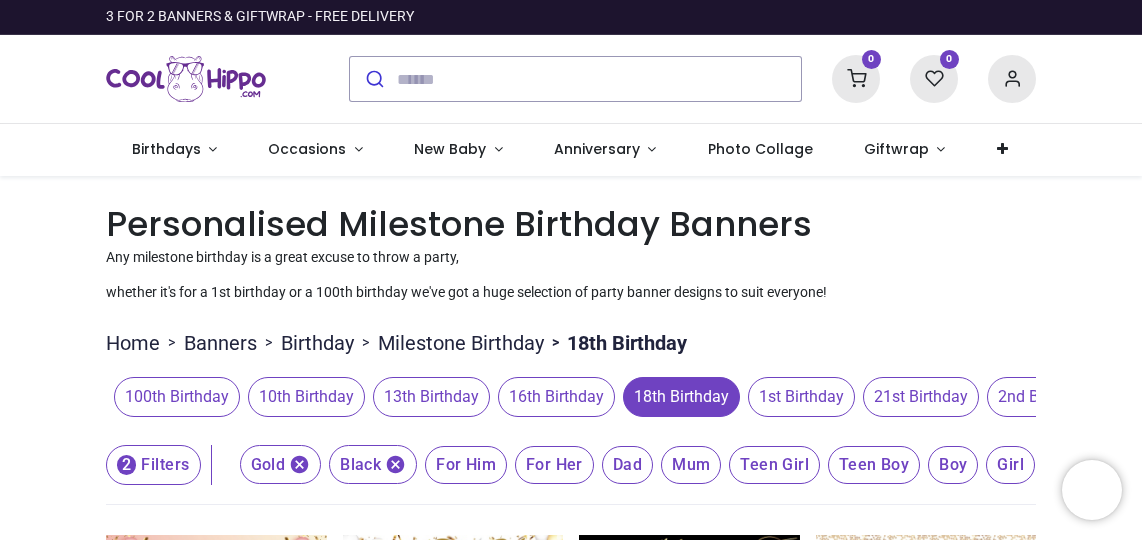 click on "2 Filters" at bounding box center (153, 465) 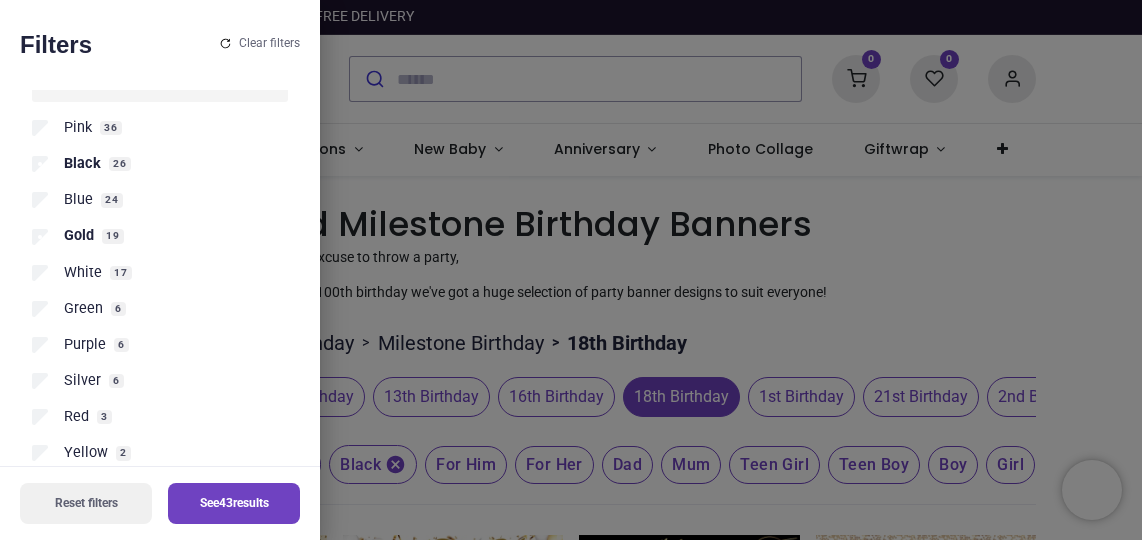 scroll, scrollTop: 528, scrollLeft: 0, axis: vertical 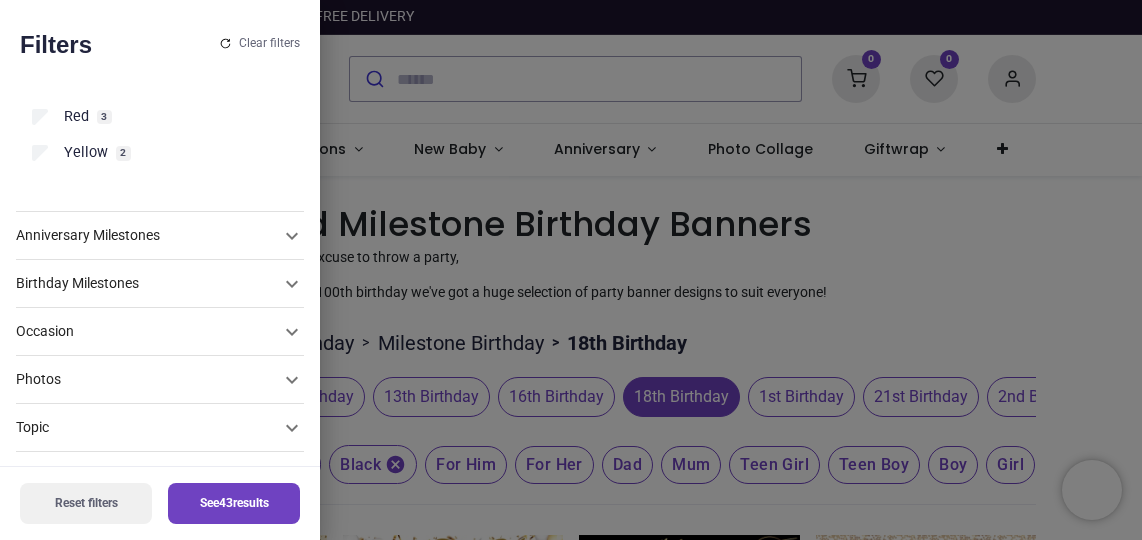 click 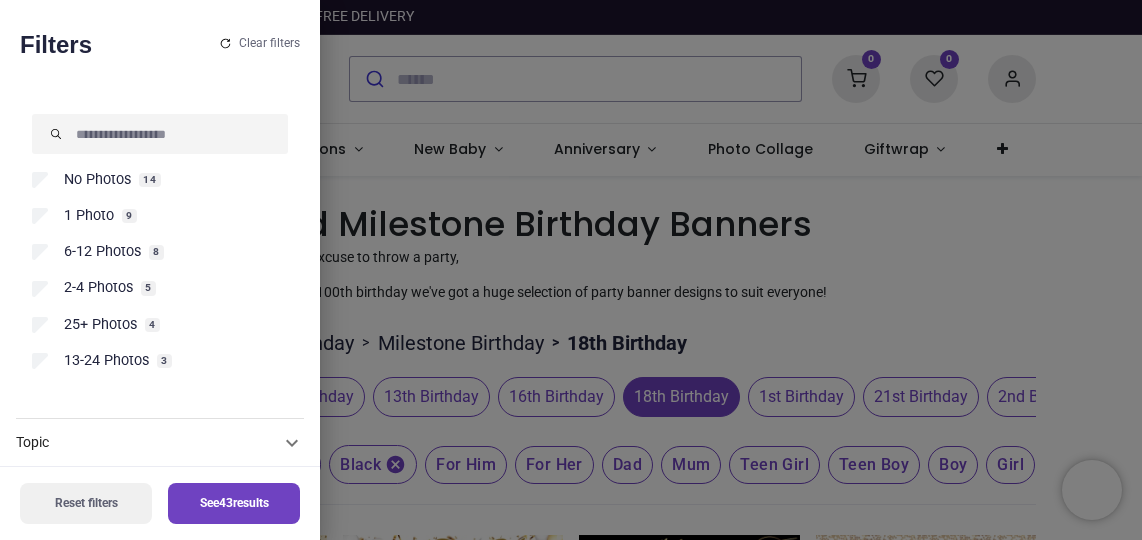 scroll, scrollTop: 320, scrollLeft: 0, axis: vertical 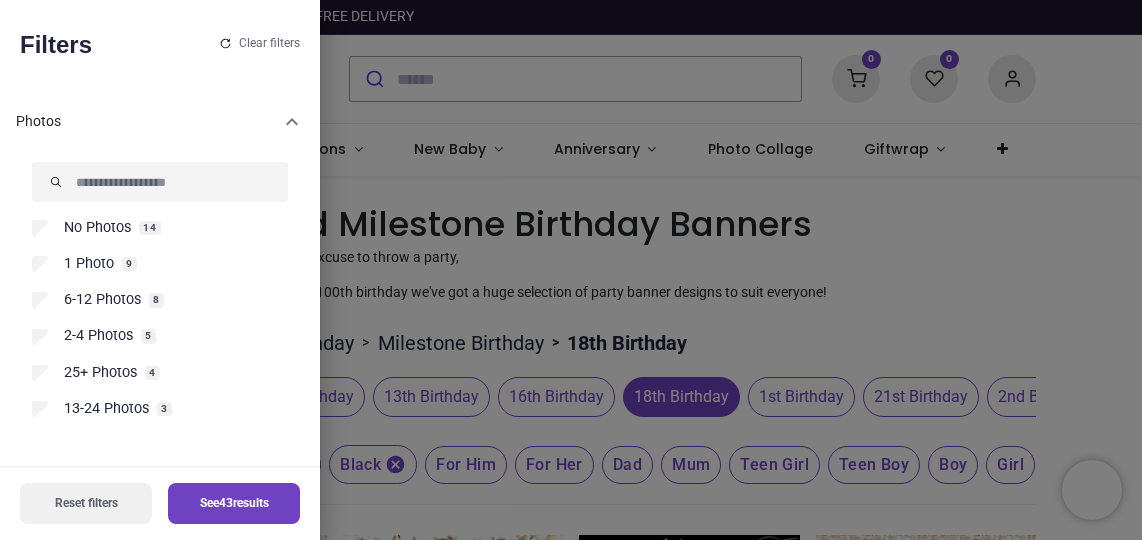 click on "13-24 Photos" at bounding box center (106, 409) 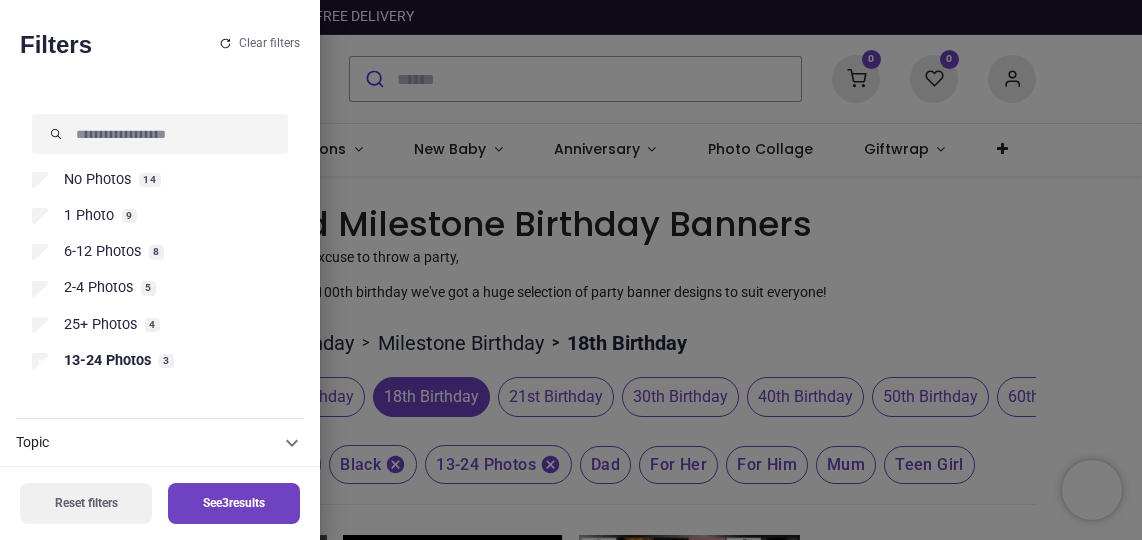 click on "25+ Photos" at bounding box center [100, 325] 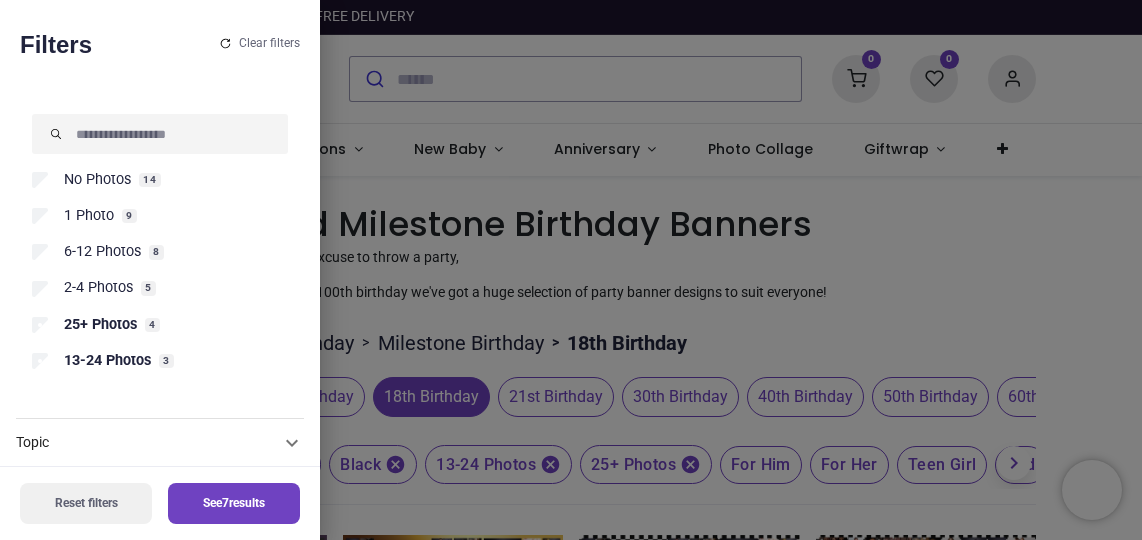 click on "See  7  results" at bounding box center (234, 503) 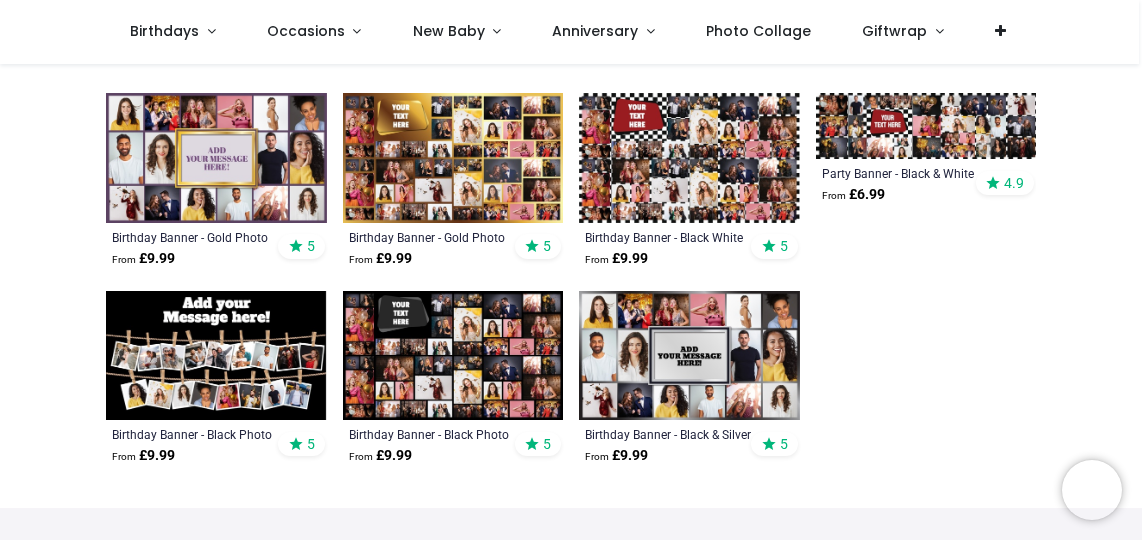 scroll, scrollTop: 300, scrollLeft: 0, axis: vertical 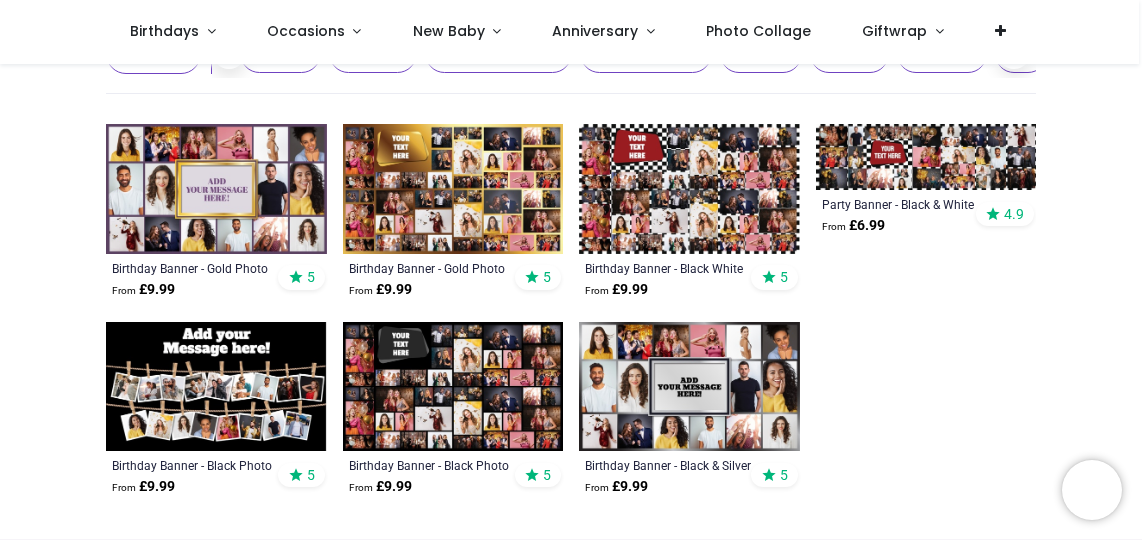 click at bounding box center (689, 189) 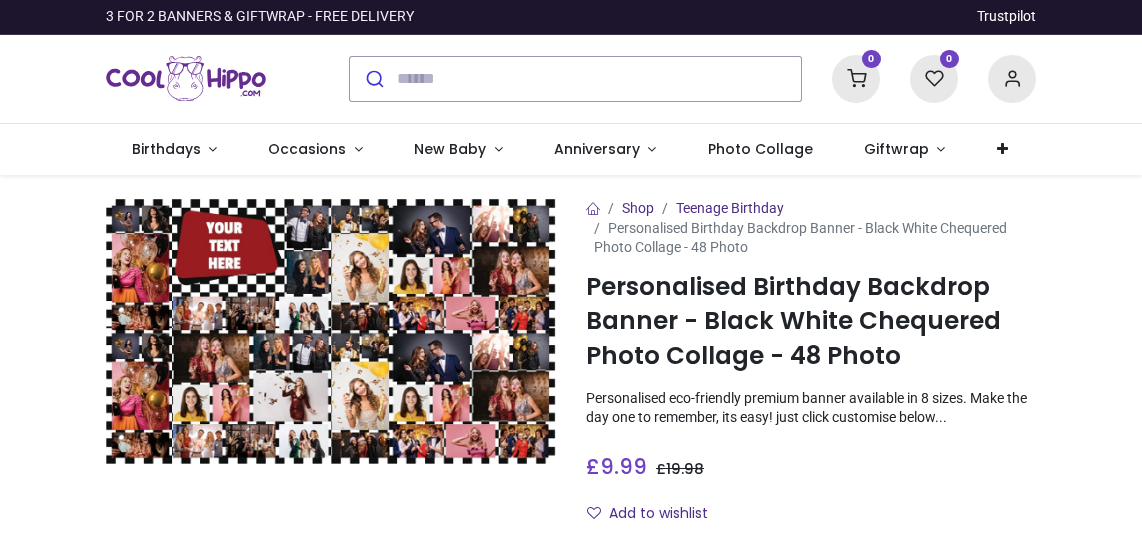 scroll, scrollTop: 0, scrollLeft: 0, axis: both 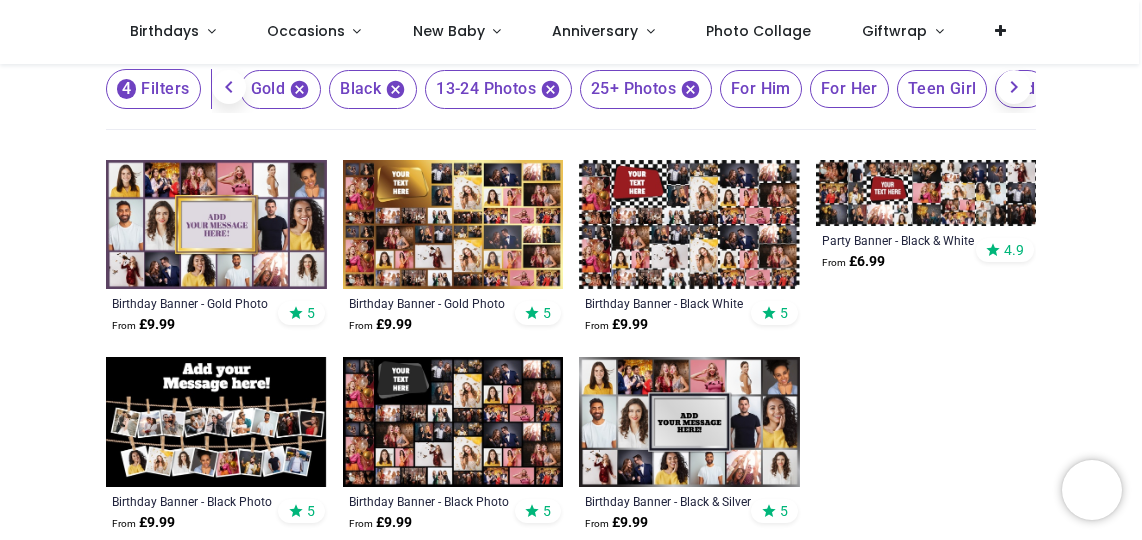 click at bounding box center [453, 225] 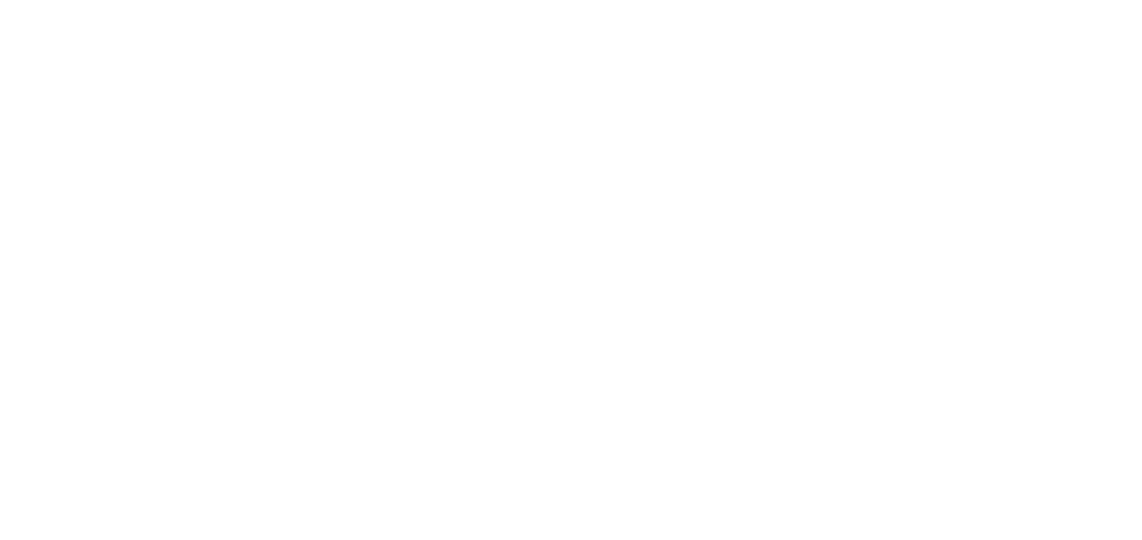 scroll, scrollTop: 0, scrollLeft: 0, axis: both 